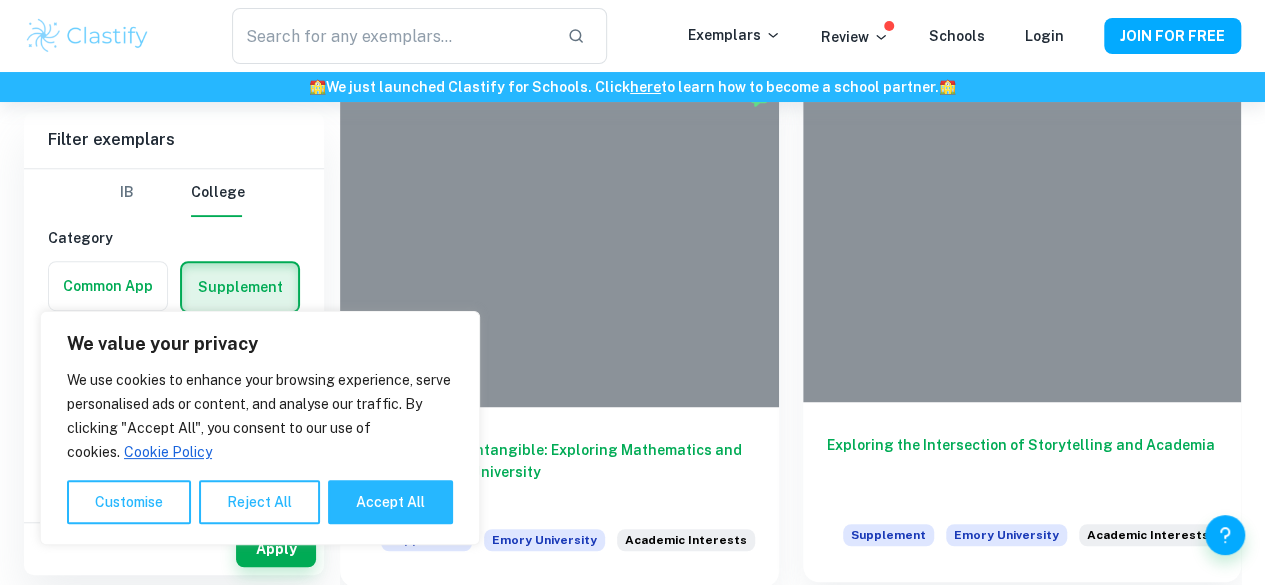 scroll, scrollTop: 400, scrollLeft: 0, axis: vertical 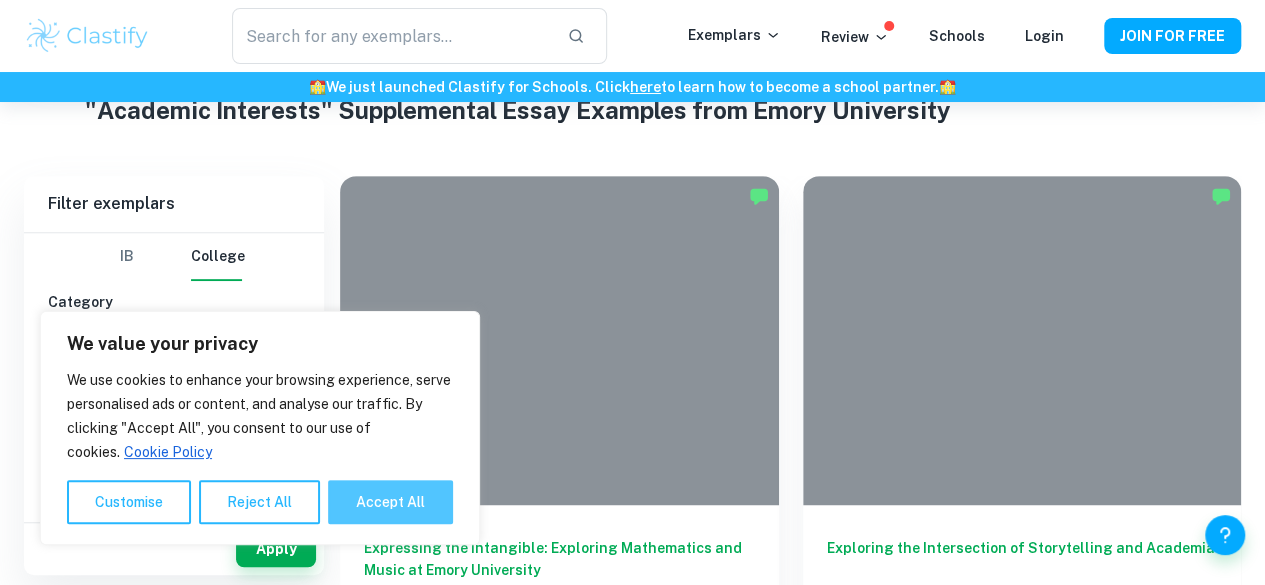 click on "Accept All" at bounding box center (390, 502) 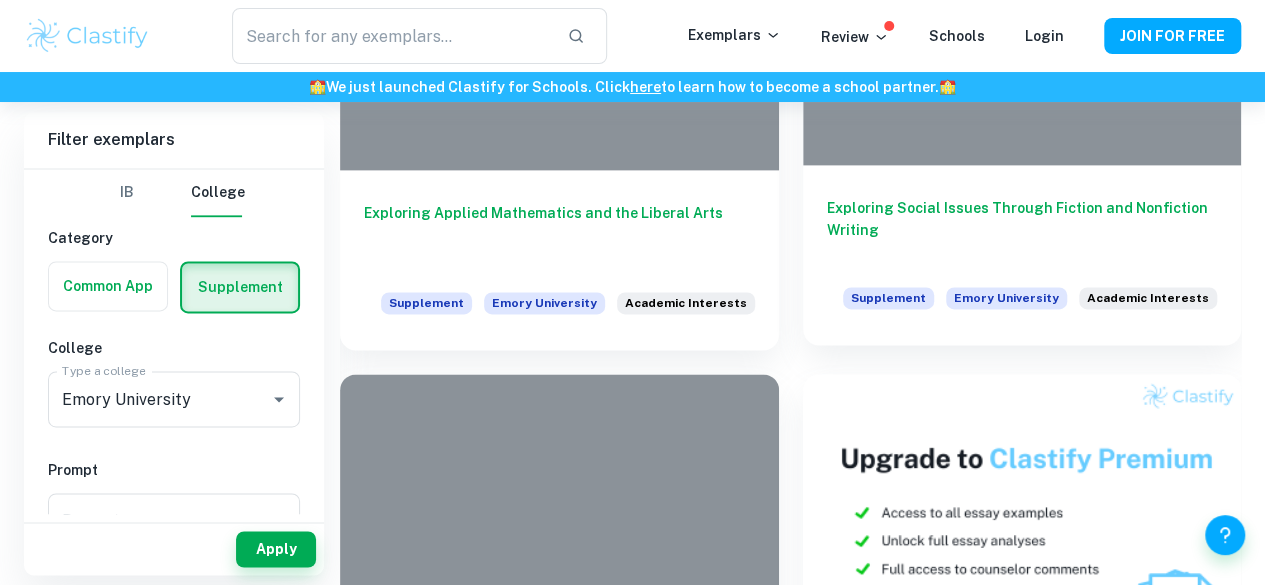 scroll, scrollTop: 1300, scrollLeft: 0, axis: vertical 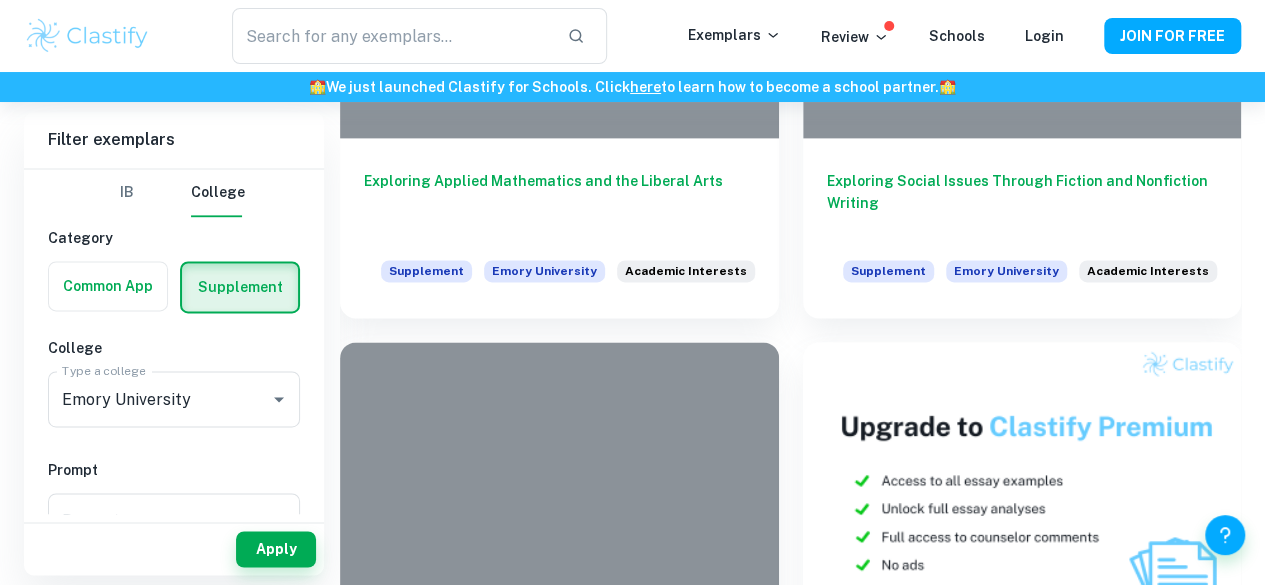 click at bounding box center [559, 1034] 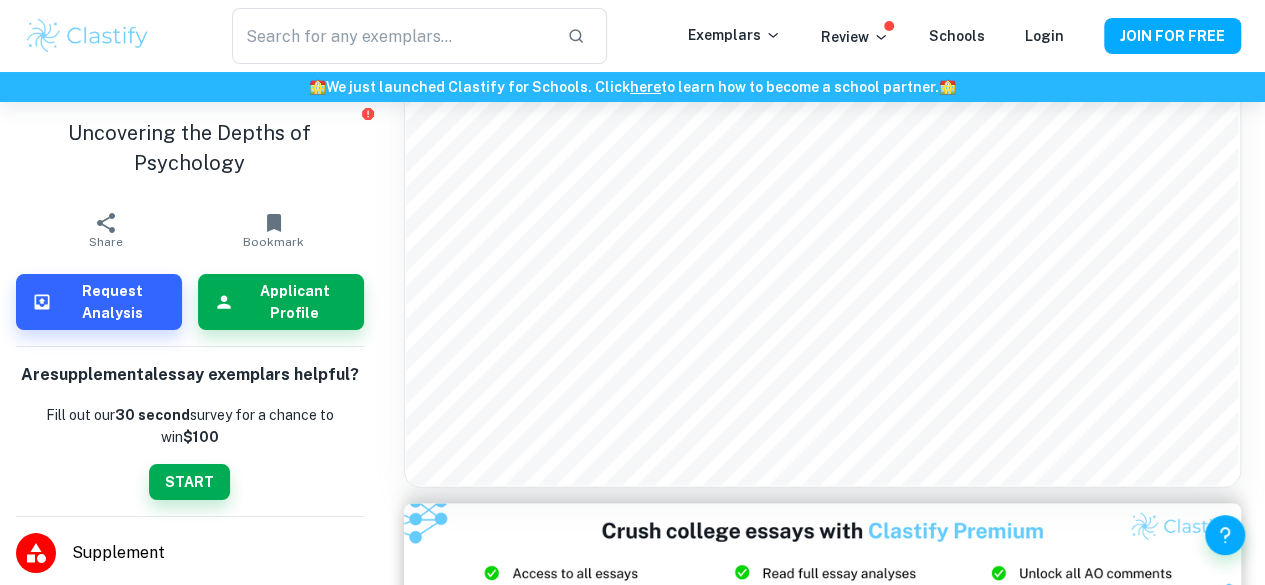 scroll, scrollTop: 1008, scrollLeft: 0, axis: vertical 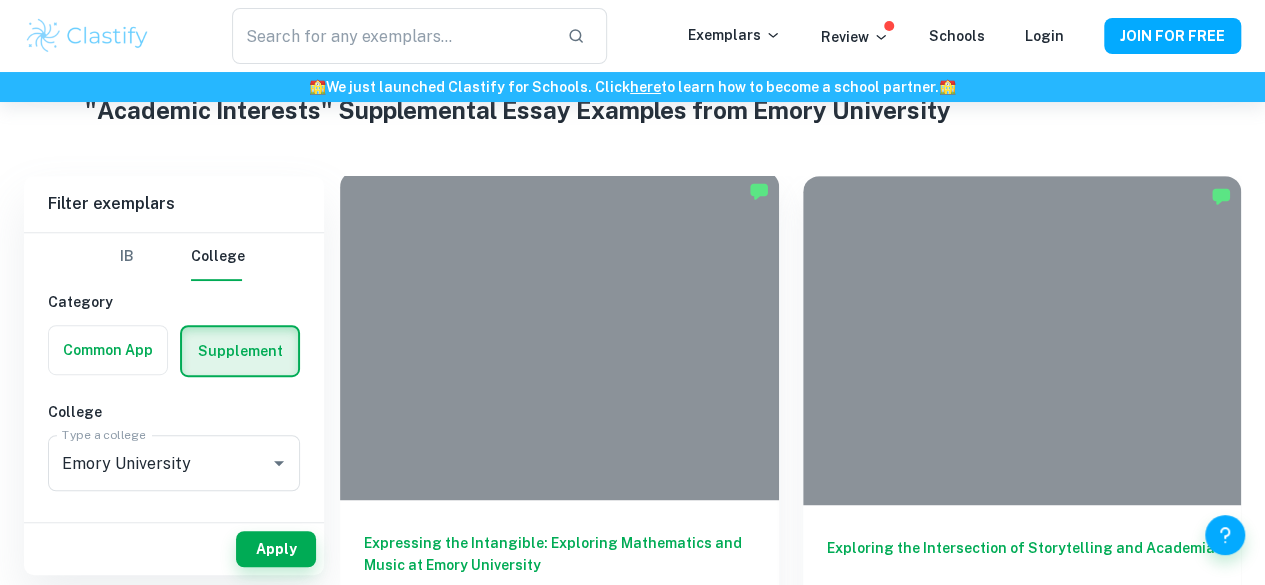 click at bounding box center [559, 335] 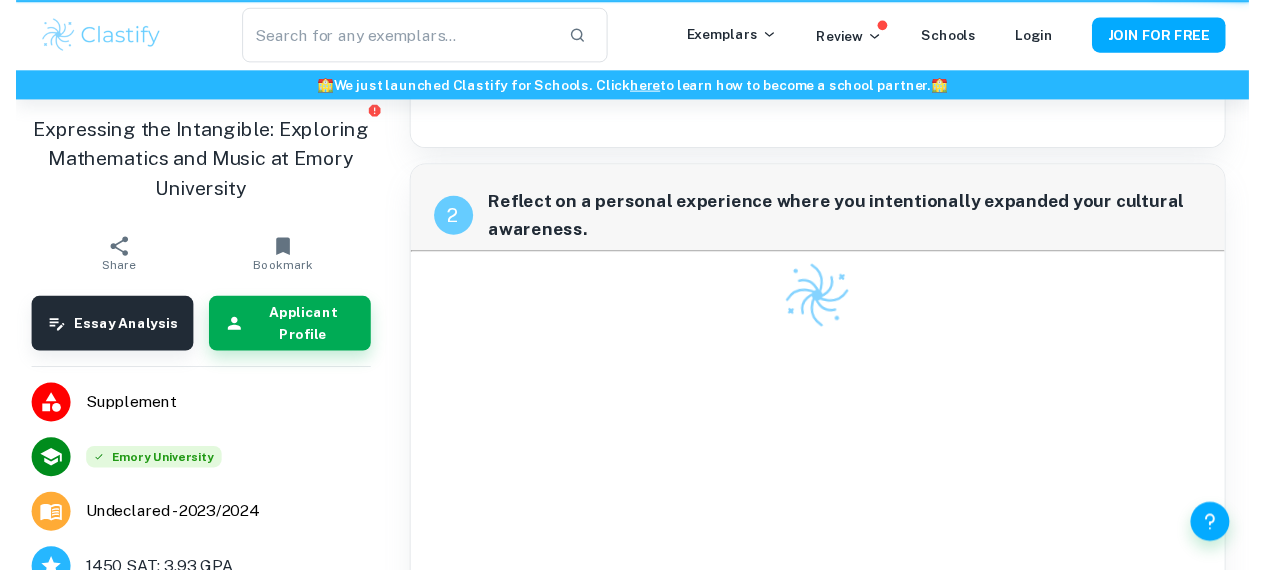 scroll, scrollTop: 0, scrollLeft: 0, axis: both 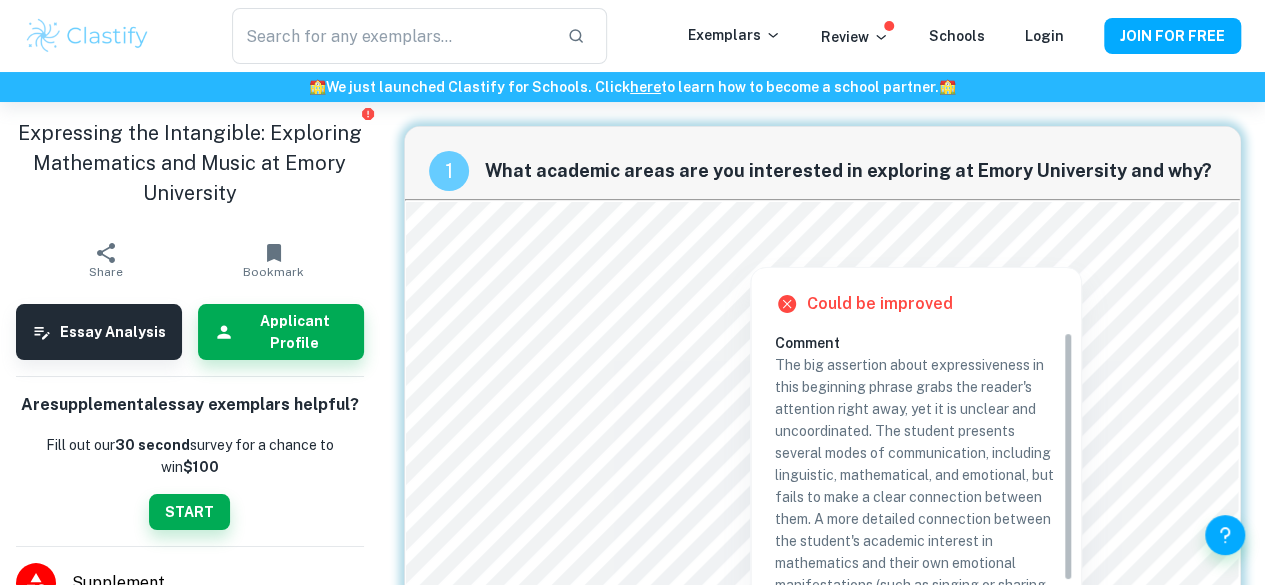 click at bounding box center [790, 227] 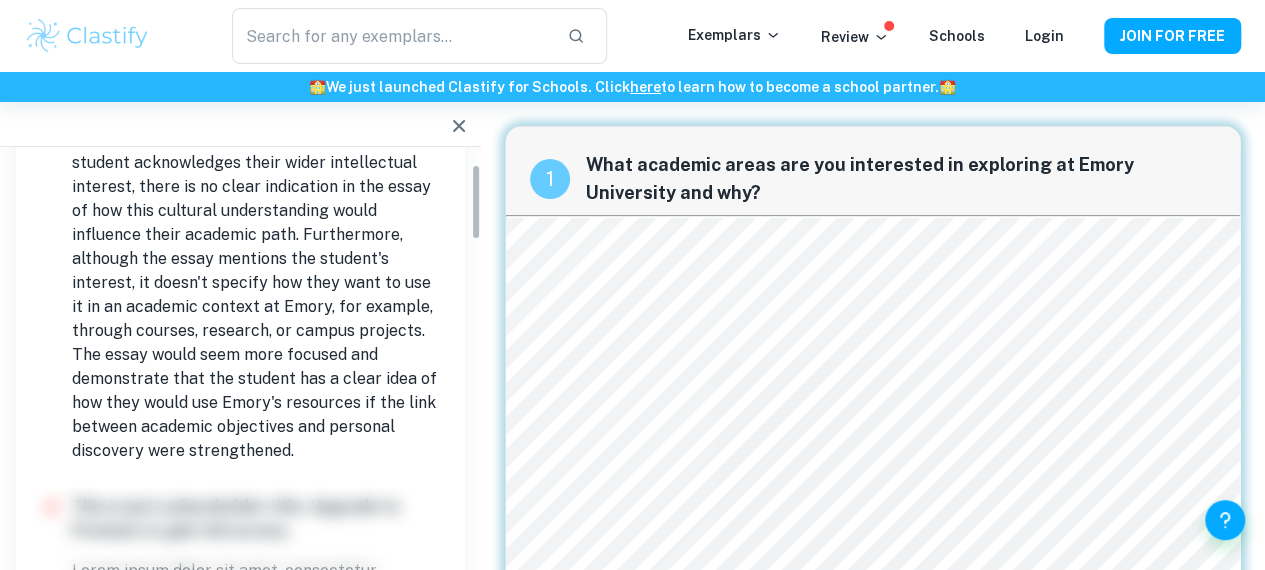 scroll, scrollTop: 100, scrollLeft: 0, axis: vertical 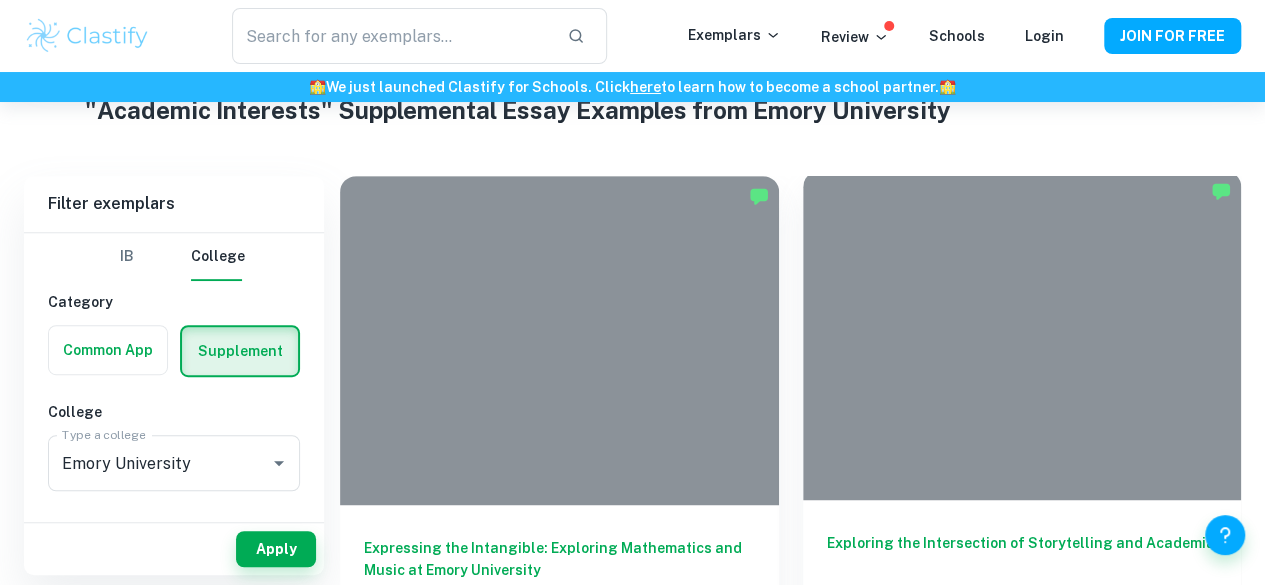 click at bounding box center (1022, 335) 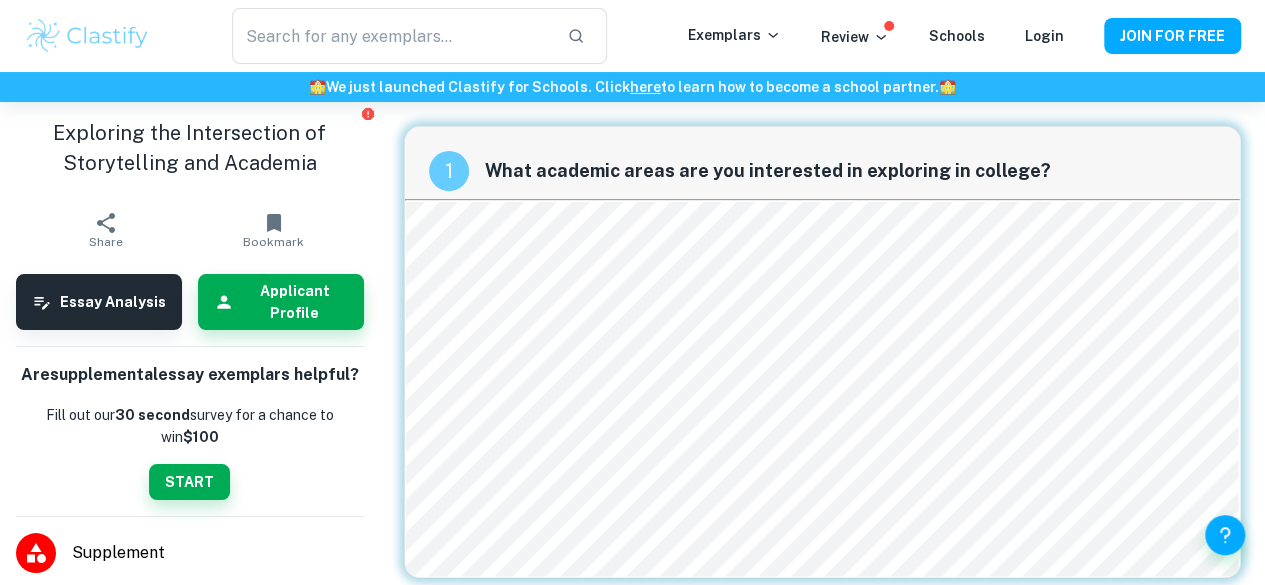 scroll, scrollTop: 8, scrollLeft: 0, axis: vertical 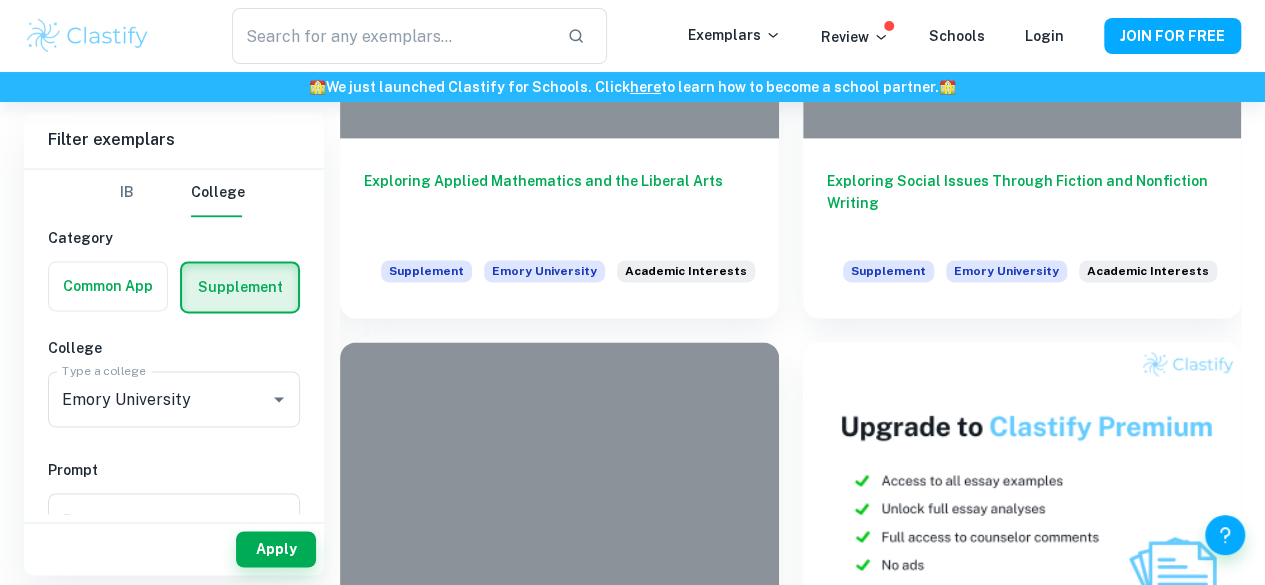 click at bounding box center [559, 1034] 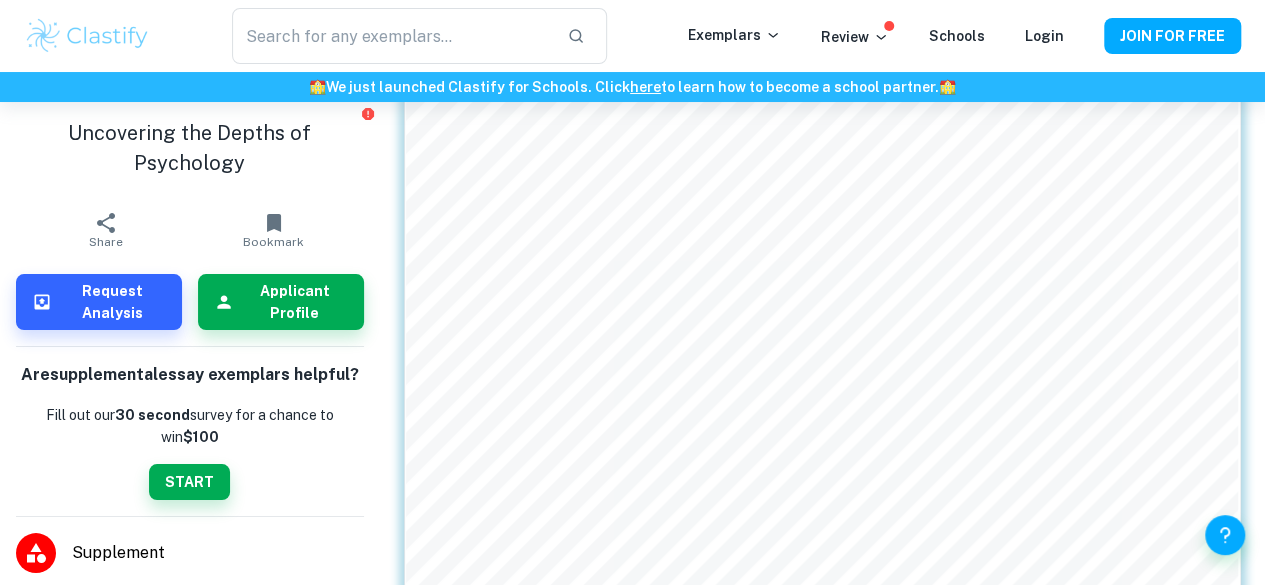 scroll, scrollTop: 0, scrollLeft: 0, axis: both 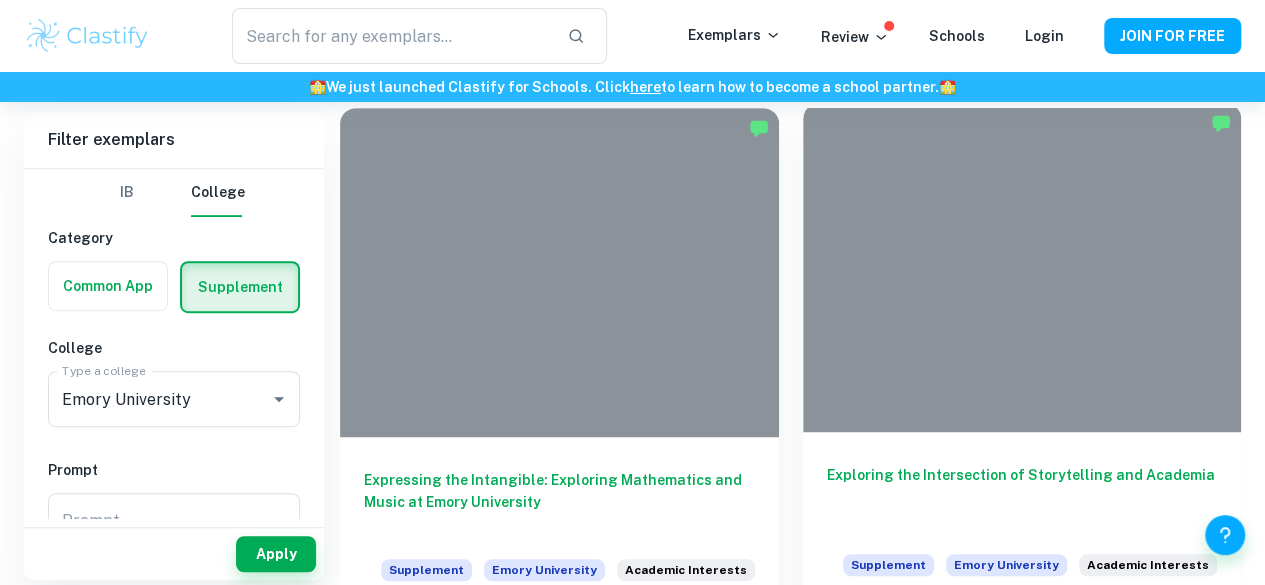 click on "Exploring the Intersection of Storytelling and Academia Supplement Emory University Academic Interests" at bounding box center (1022, 522) 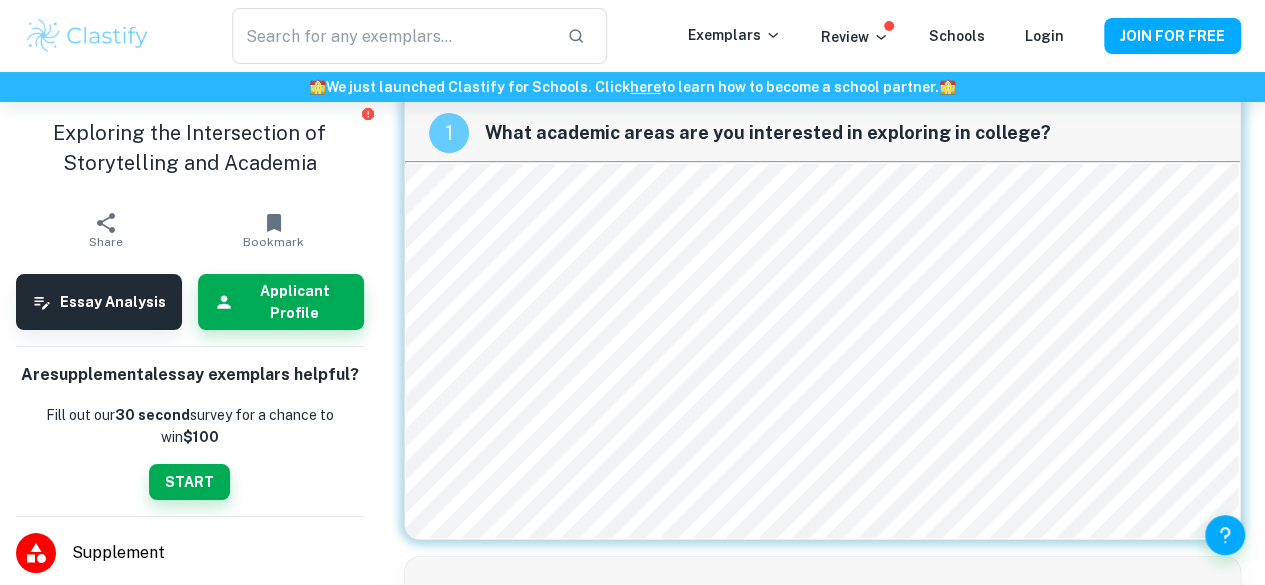 scroll, scrollTop: 43, scrollLeft: 0, axis: vertical 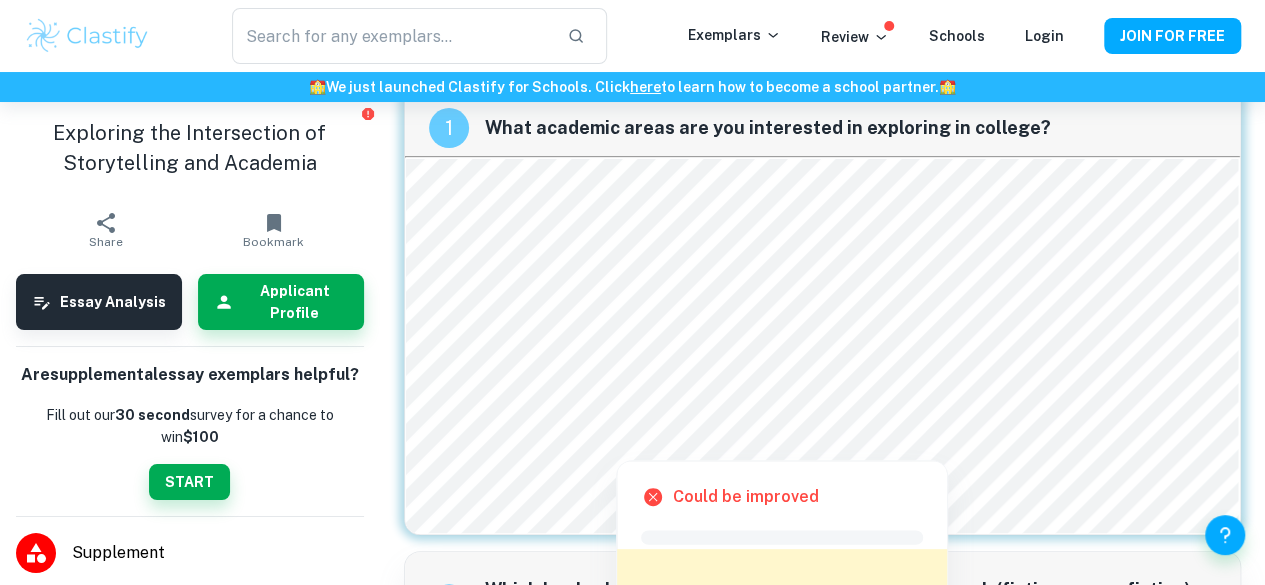 click at bounding box center (803, 415) 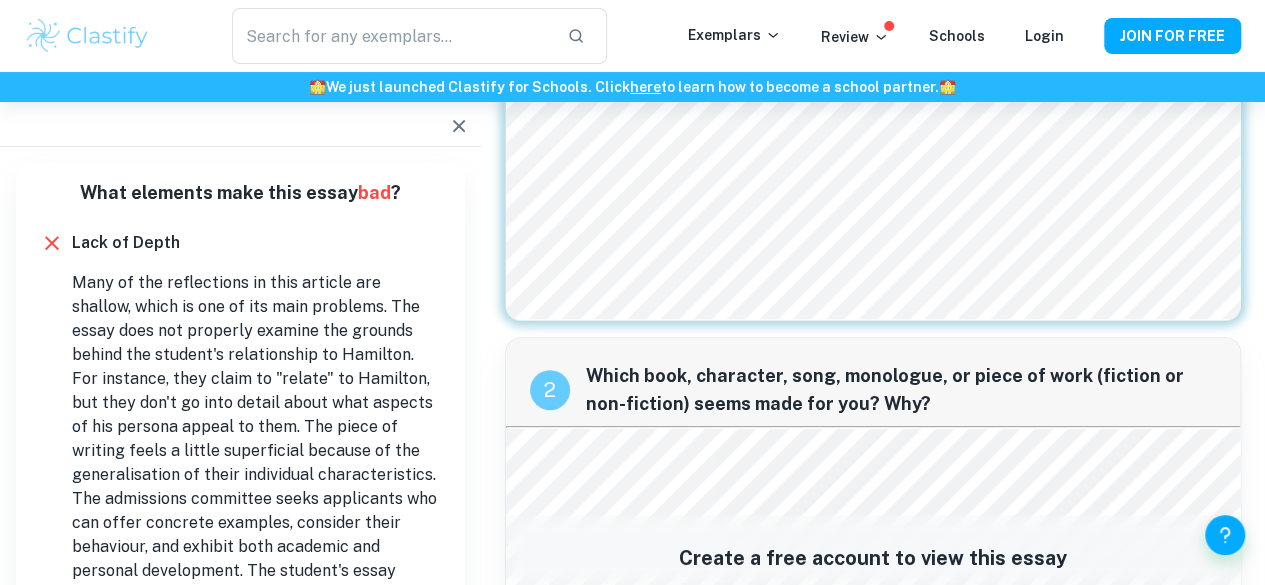 scroll, scrollTop: 253, scrollLeft: 0, axis: vertical 